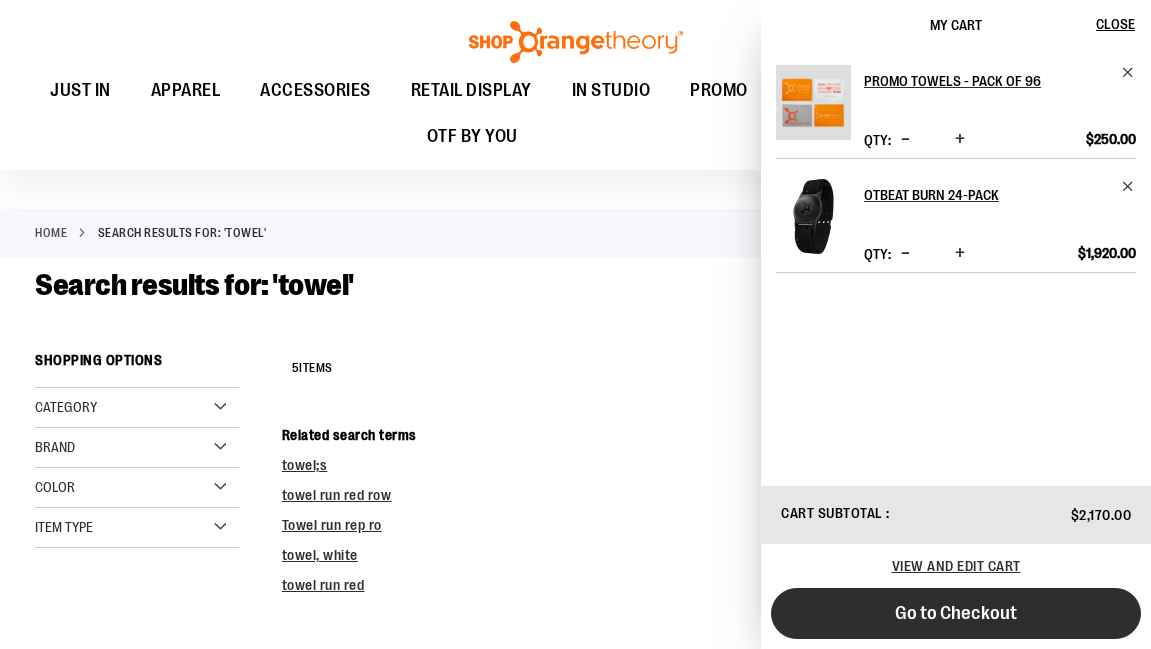 scroll, scrollTop: 448, scrollLeft: 0, axis: vertical 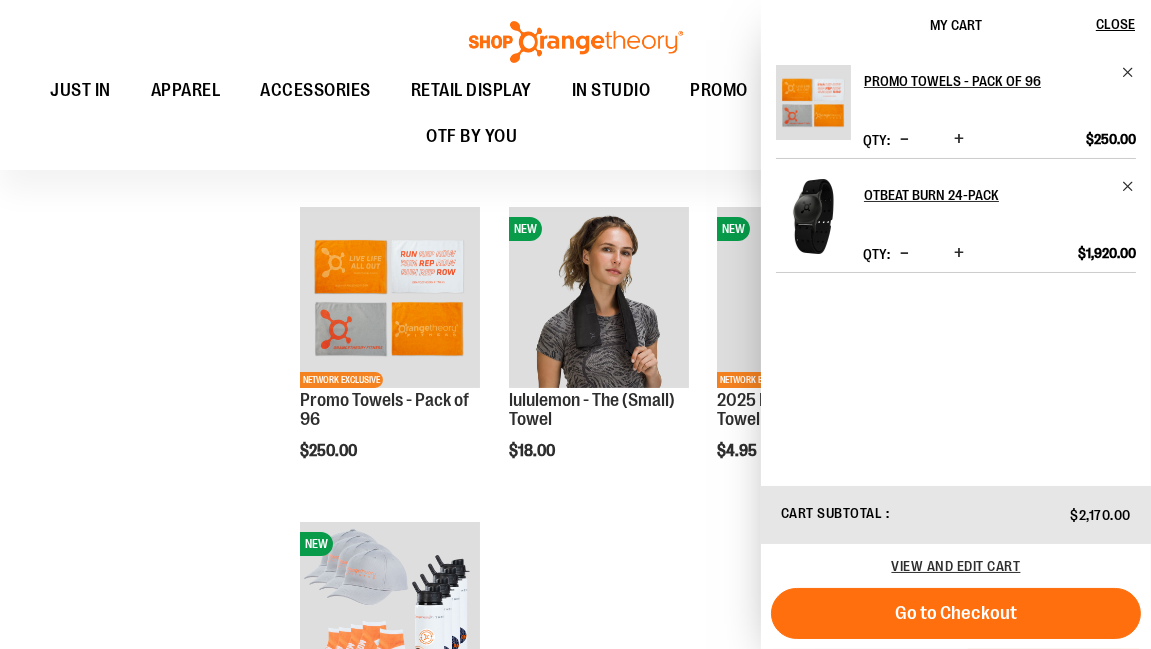 click on "Go to Checkout" at bounding box center (956, 613) 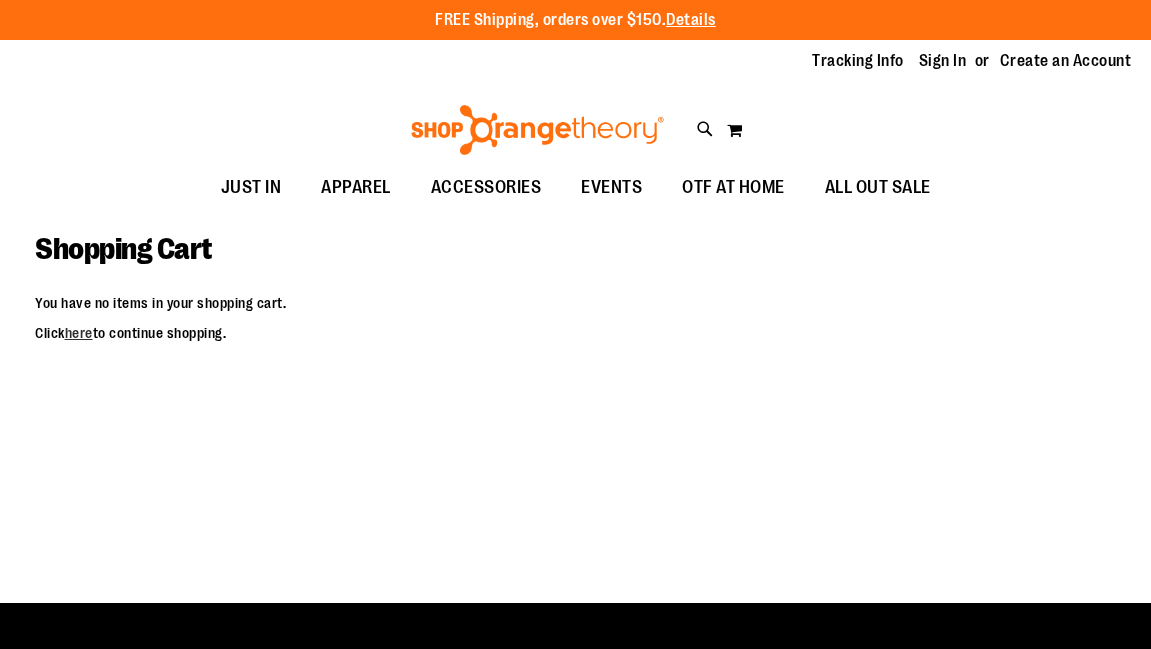 scroll, scrollTop: 0, scrollLeft: 0, axis: both 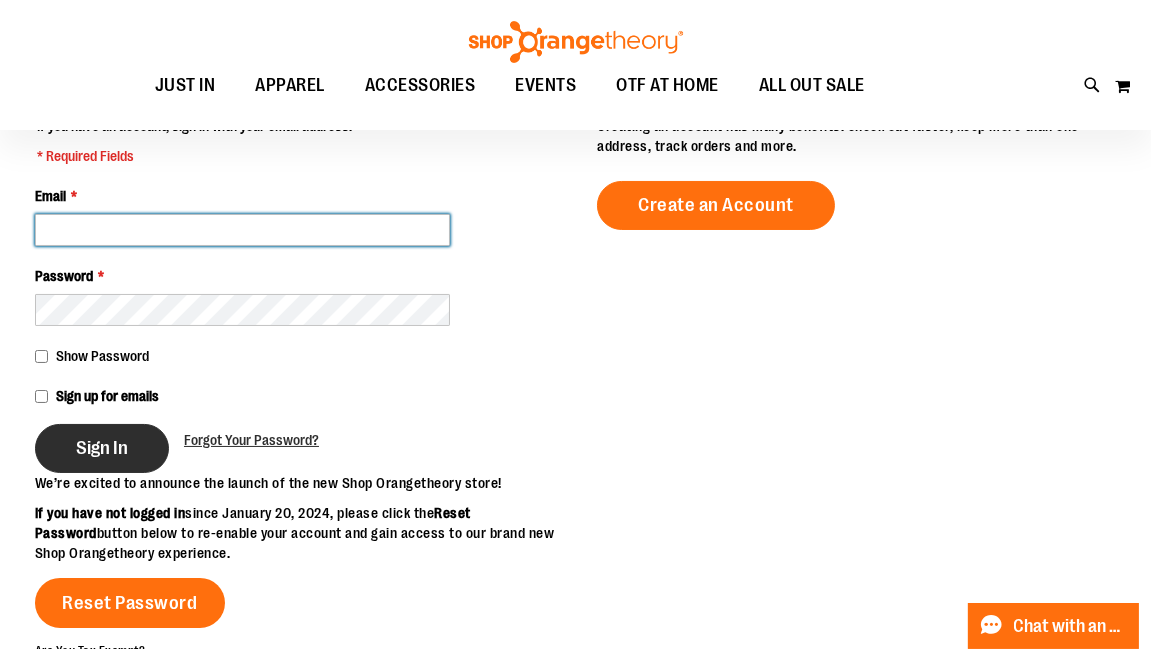 type on "**********" 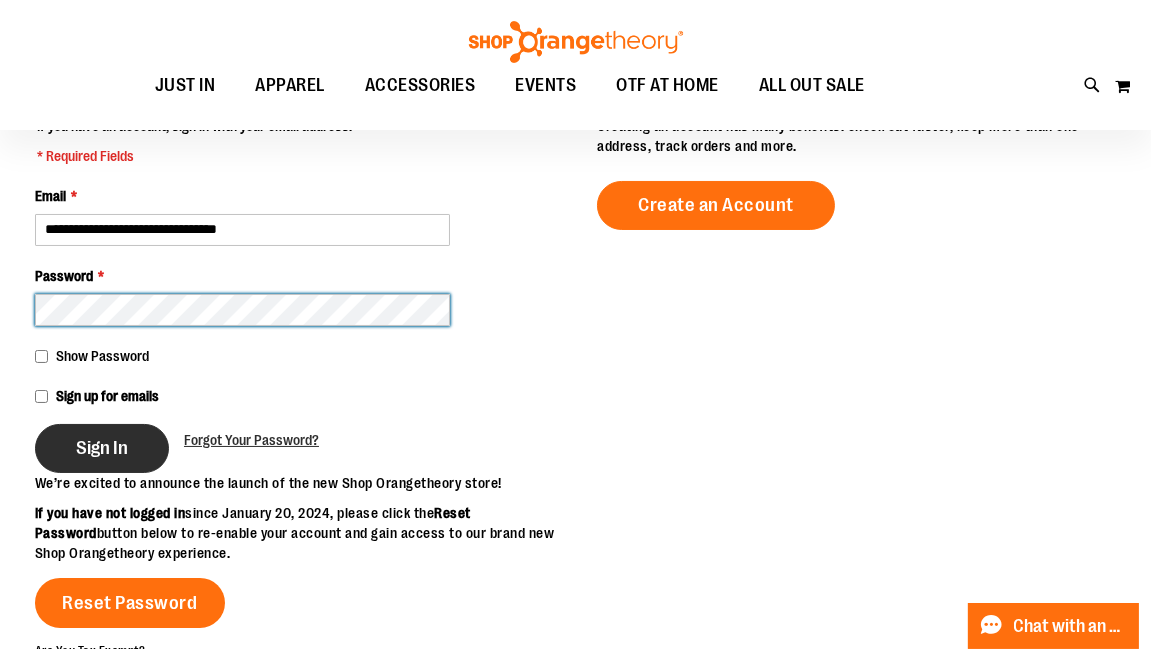 type on "**********" 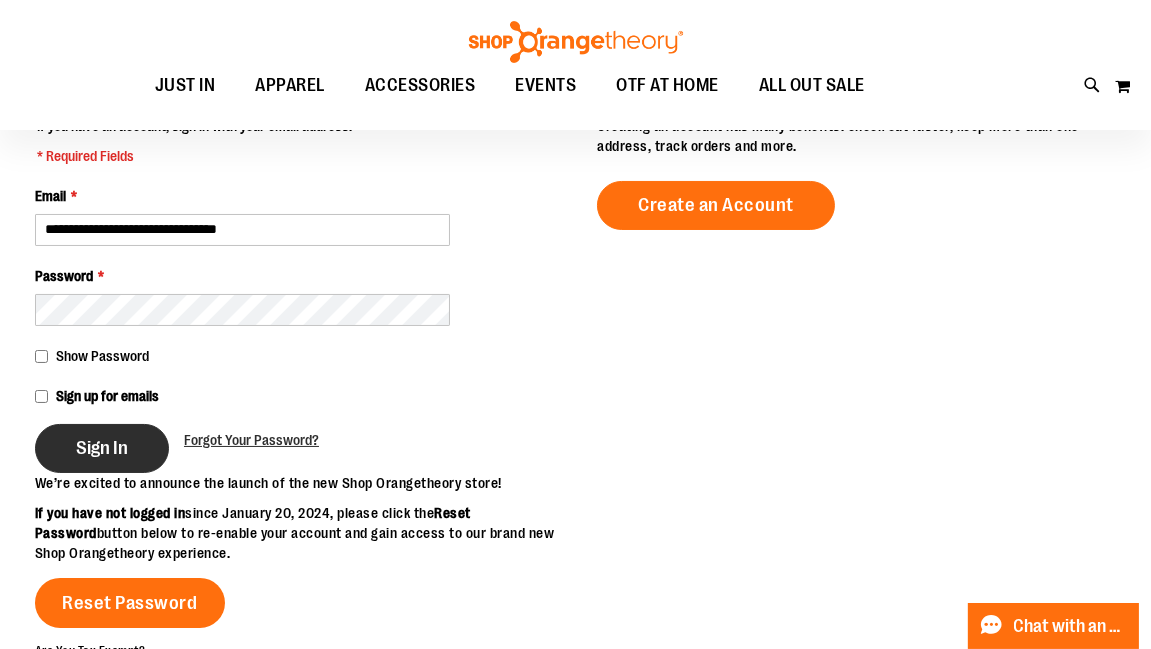 click on "Sign In" at bounding box center (102, 448) 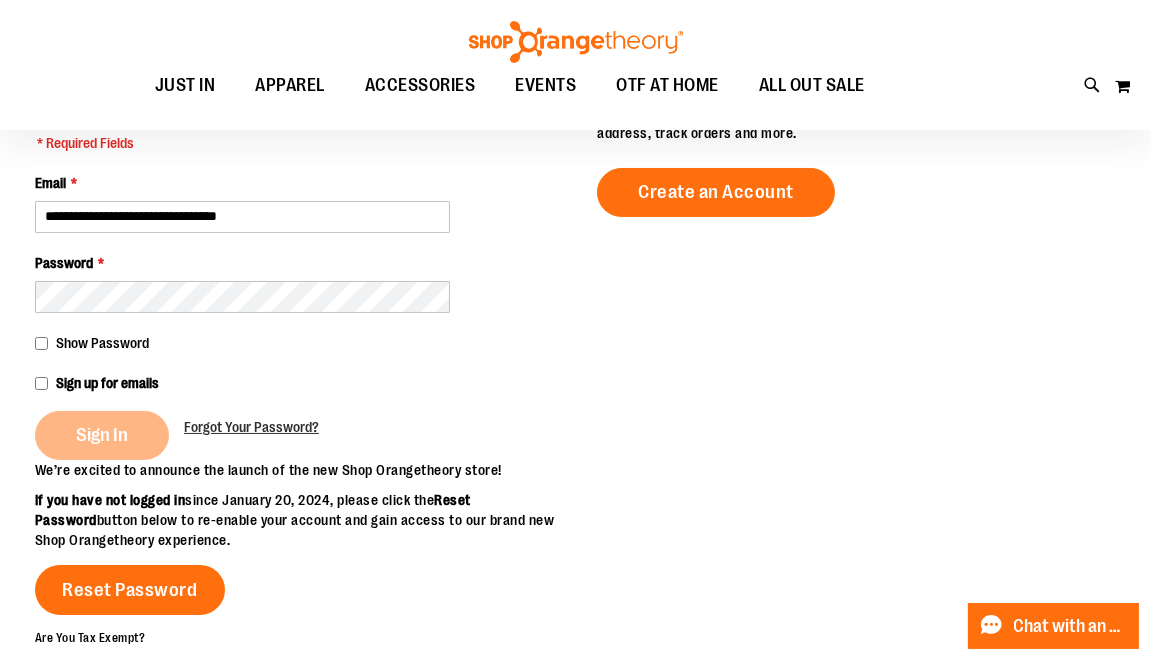 scroll, scrollTop: 237, scrollLeft: 0, axis: vertical 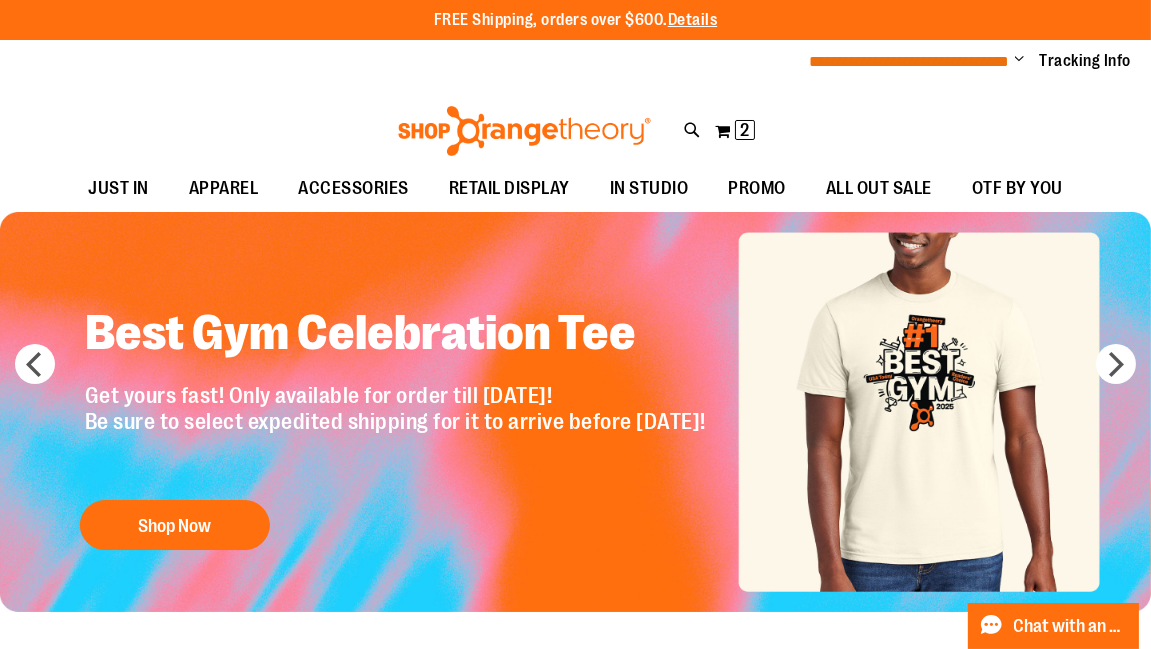type on "**********" 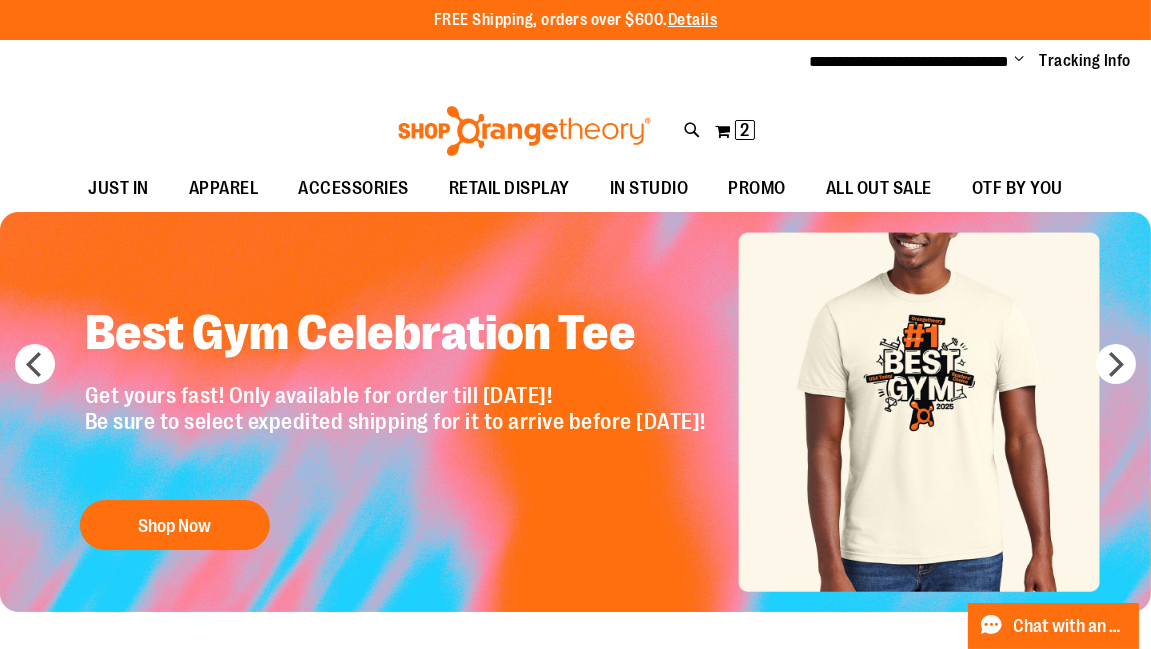 click on "**********" at bounding box center [963, 62] 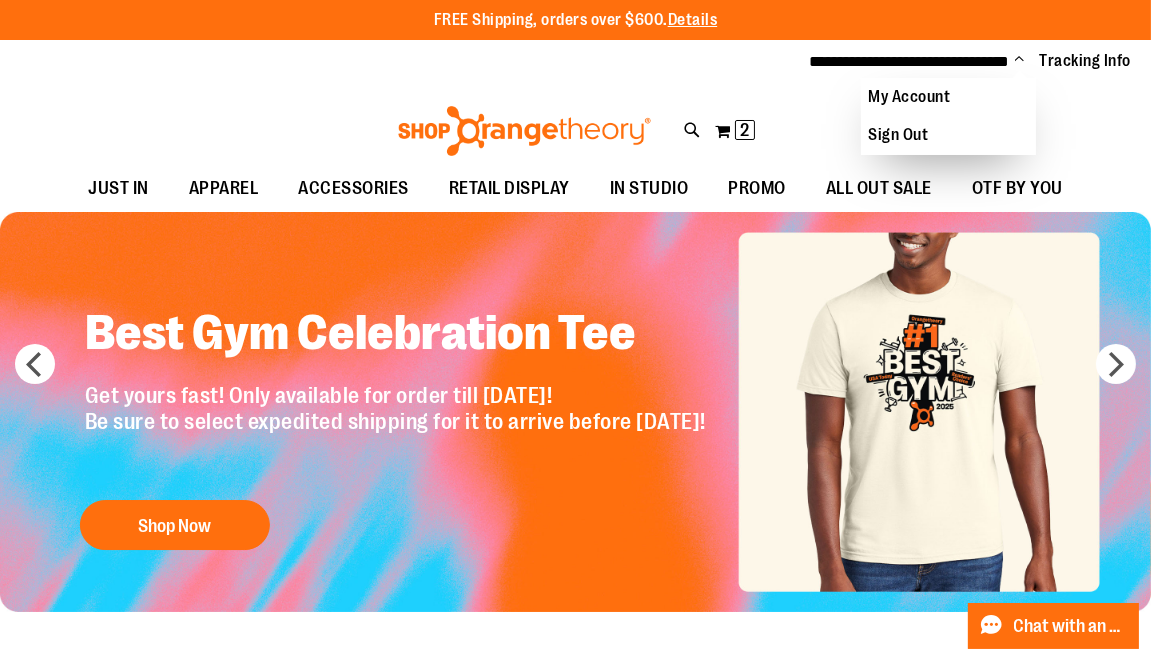 click on "My Account" at bounding box center [948, 97] 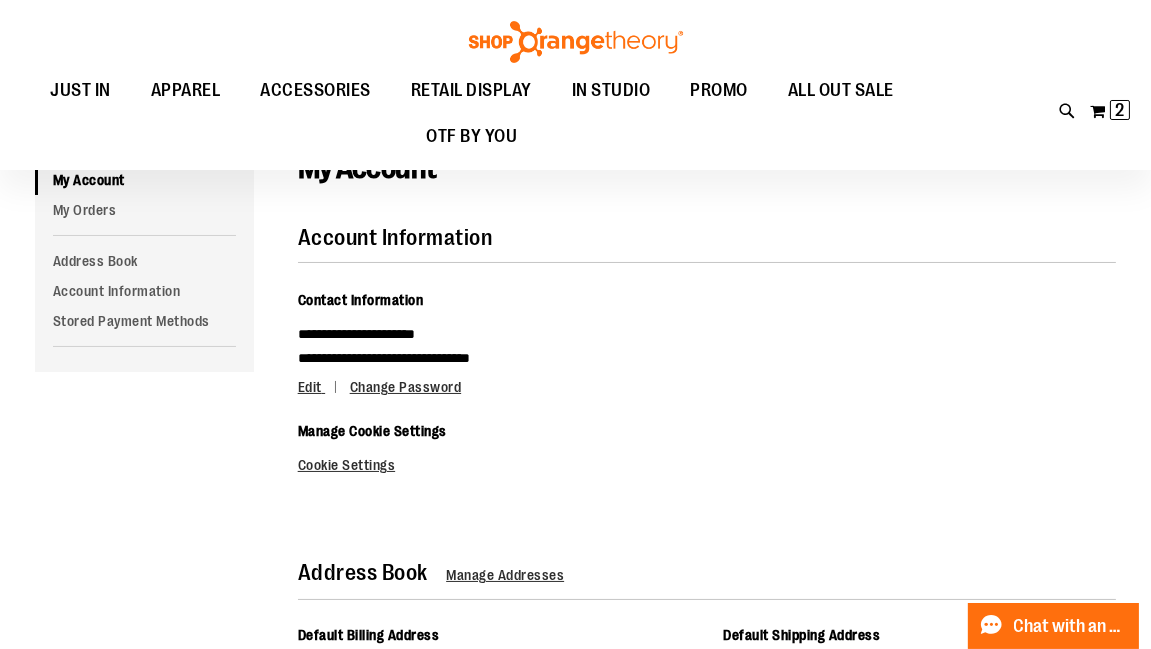 scroll, scrollTop: 118, scrollLeft: 0, axis: vertical 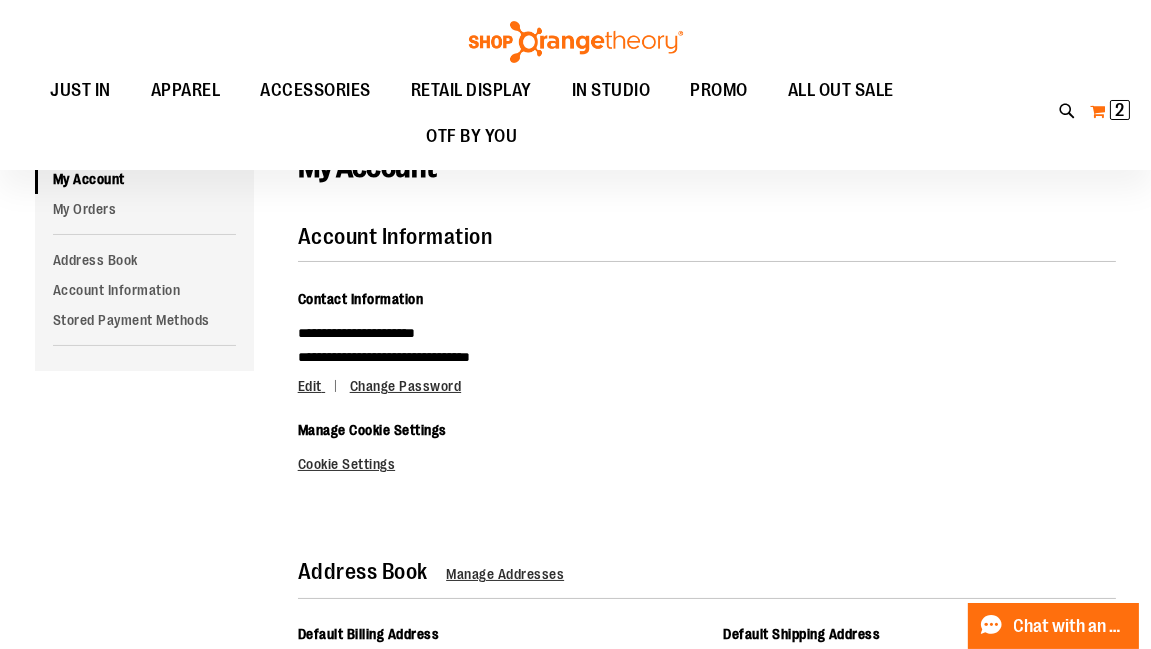 type on "**********" 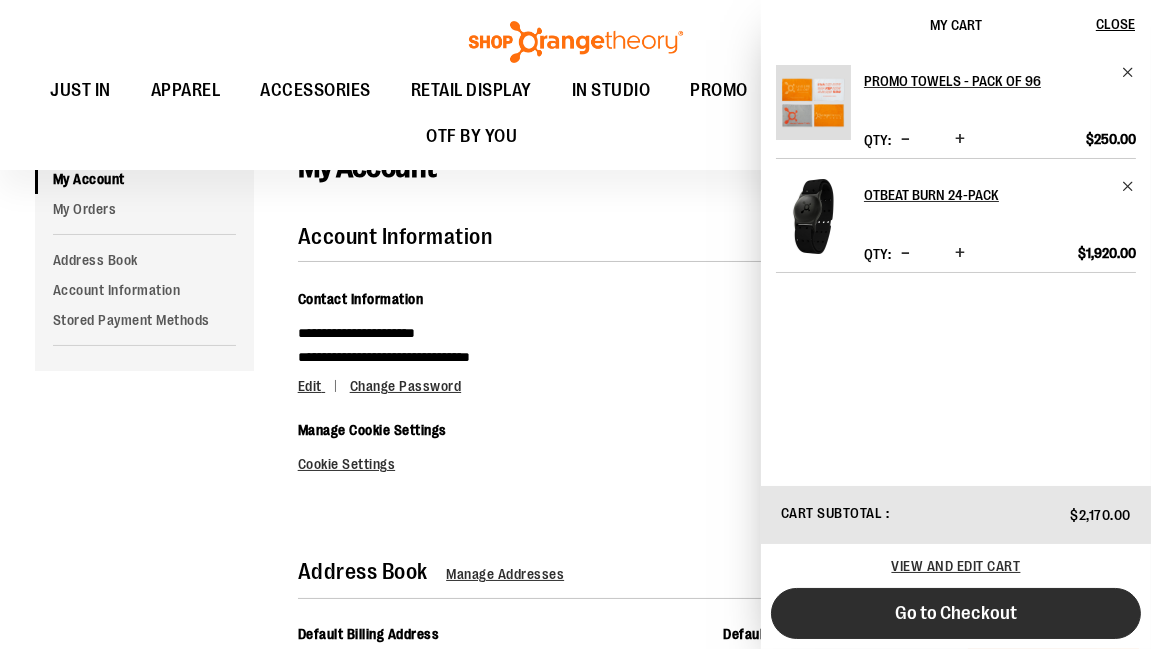 click on "Go to Checkout" at bounding box center (956, 613) 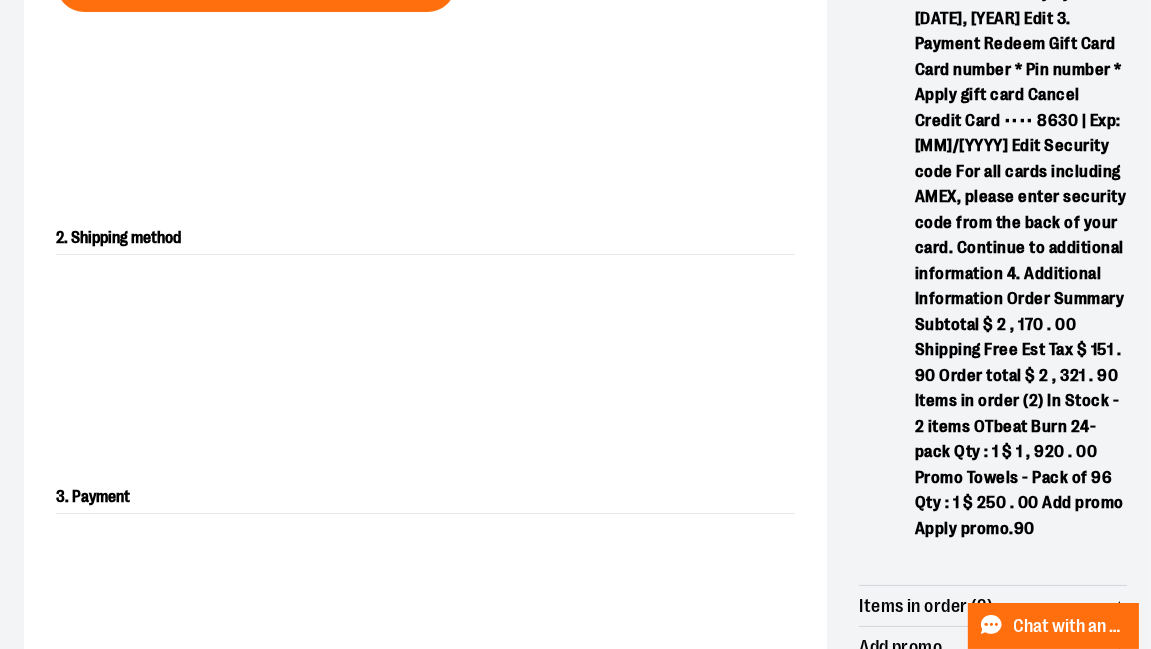 scroll, scrollTop: 377, scrollLeft: 0, axis: vertical 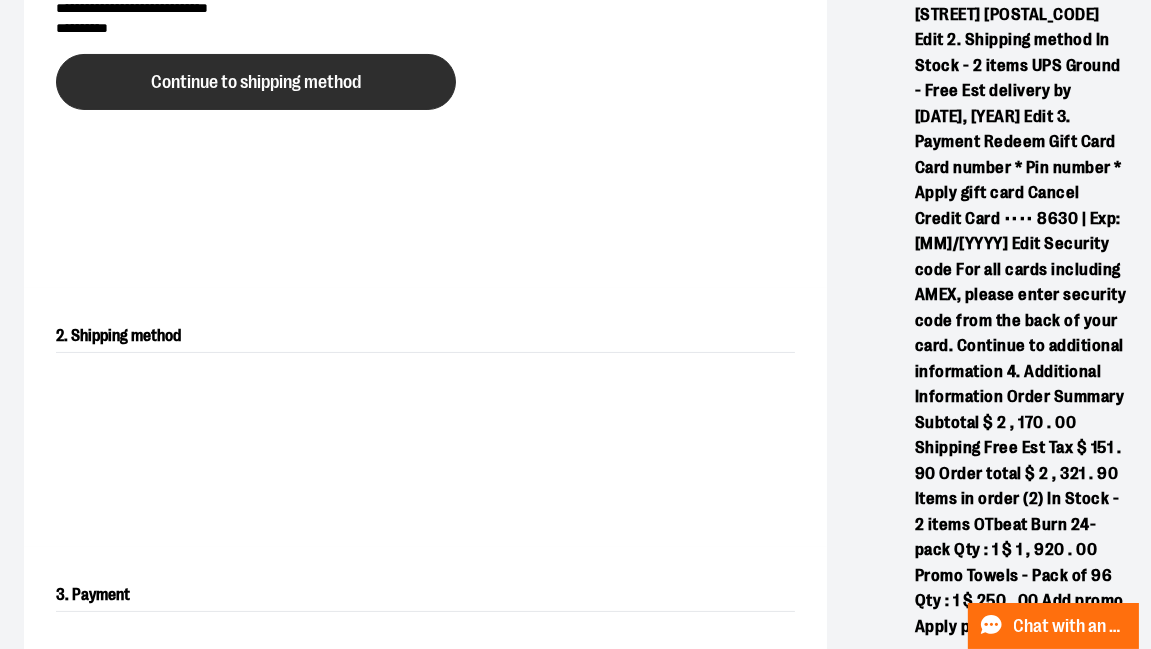 click on "Continue to shipping method" at bounding box center [256, 82] 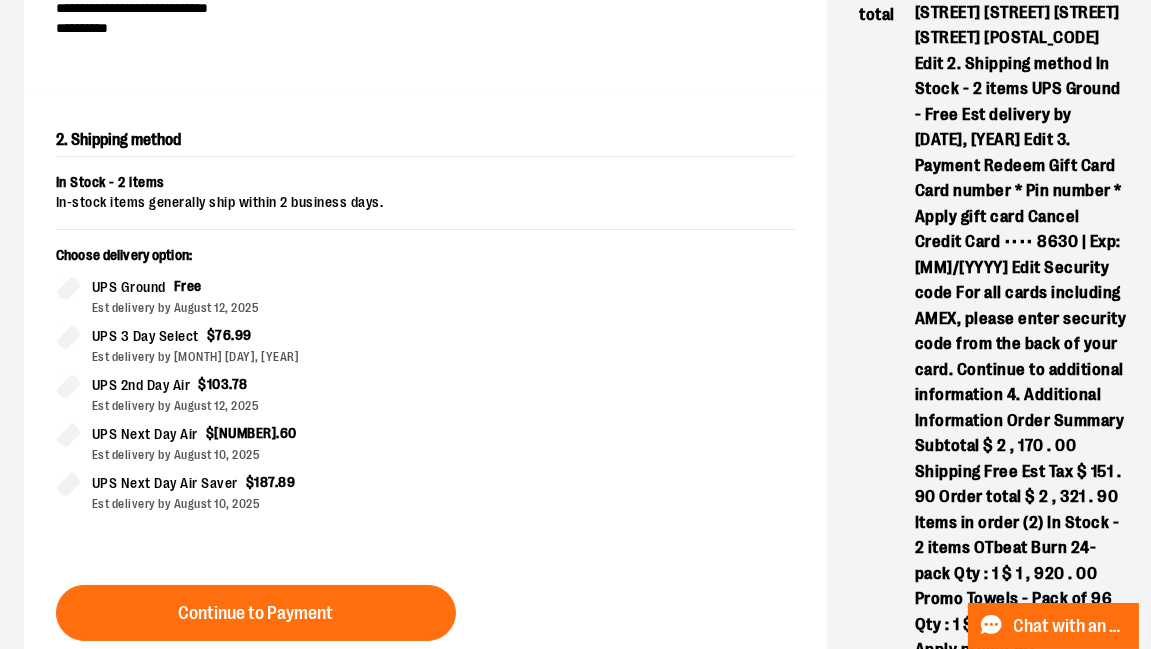 scroll, scrollTop: 361, scrollLeft: 0, axis: vertical 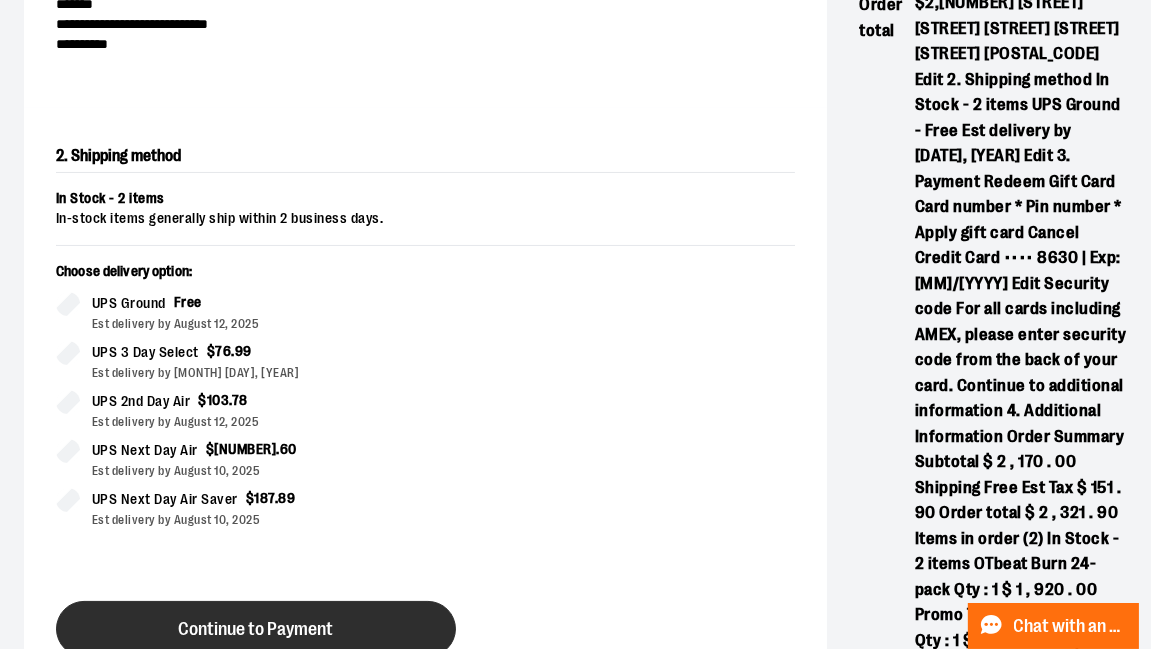 click on "Continue to Payment" at bounding box center (256, 629) 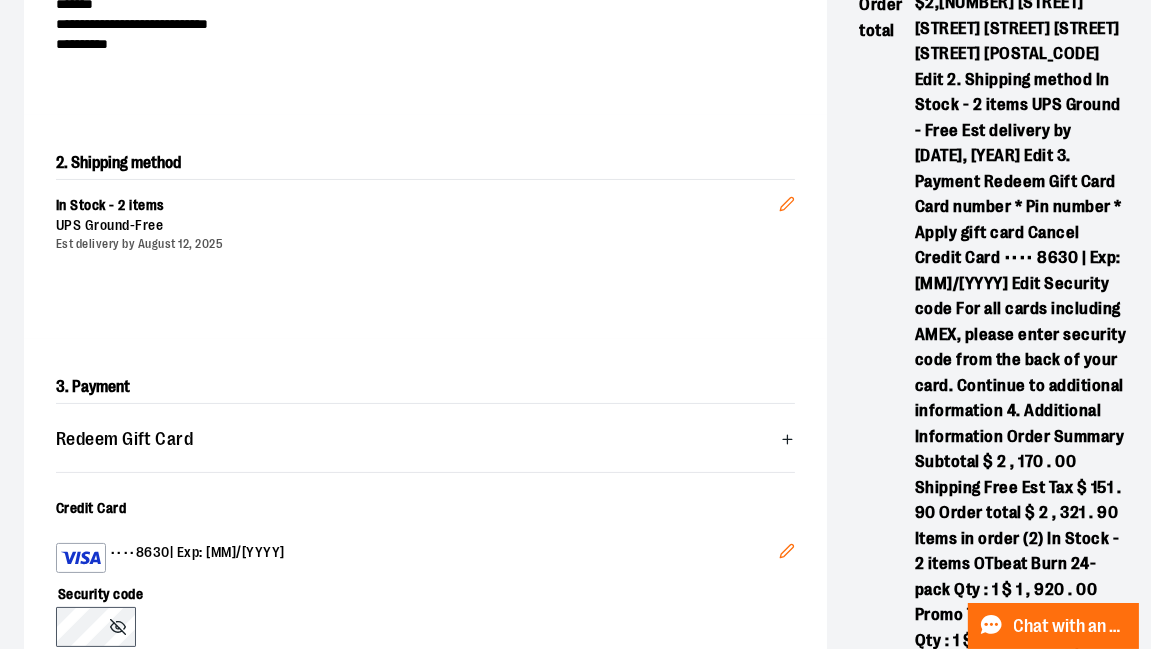 click on "**********" at bounding box center [575, 406] 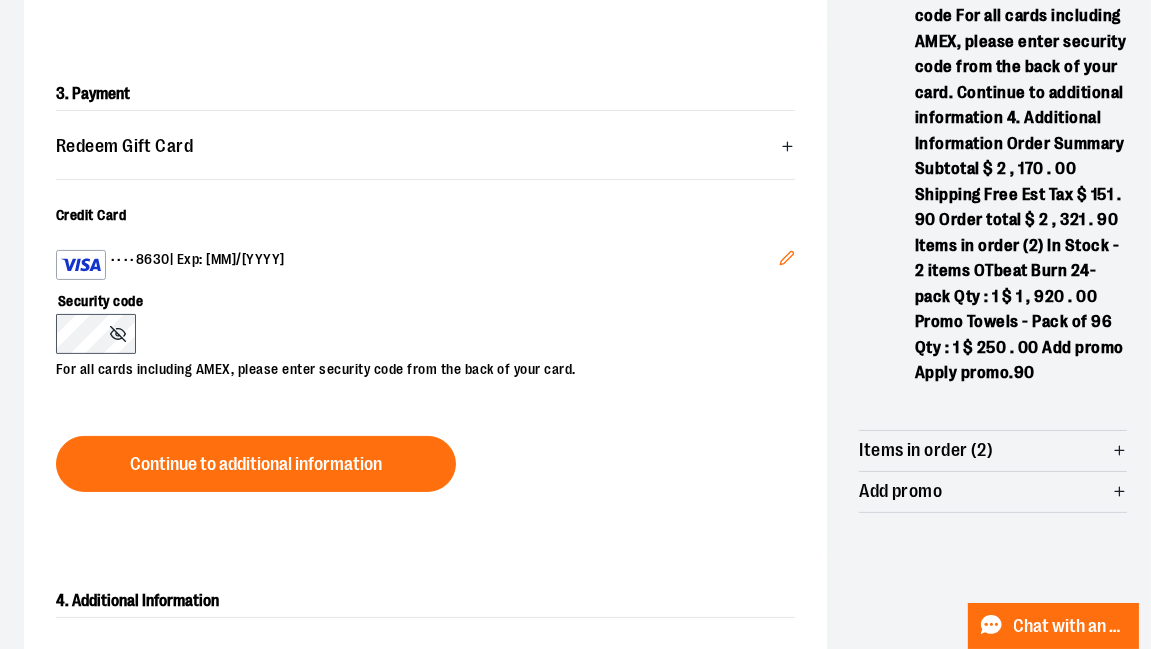 scroll, scrollTop: 677, scrollLeft: 0, axis: vertical 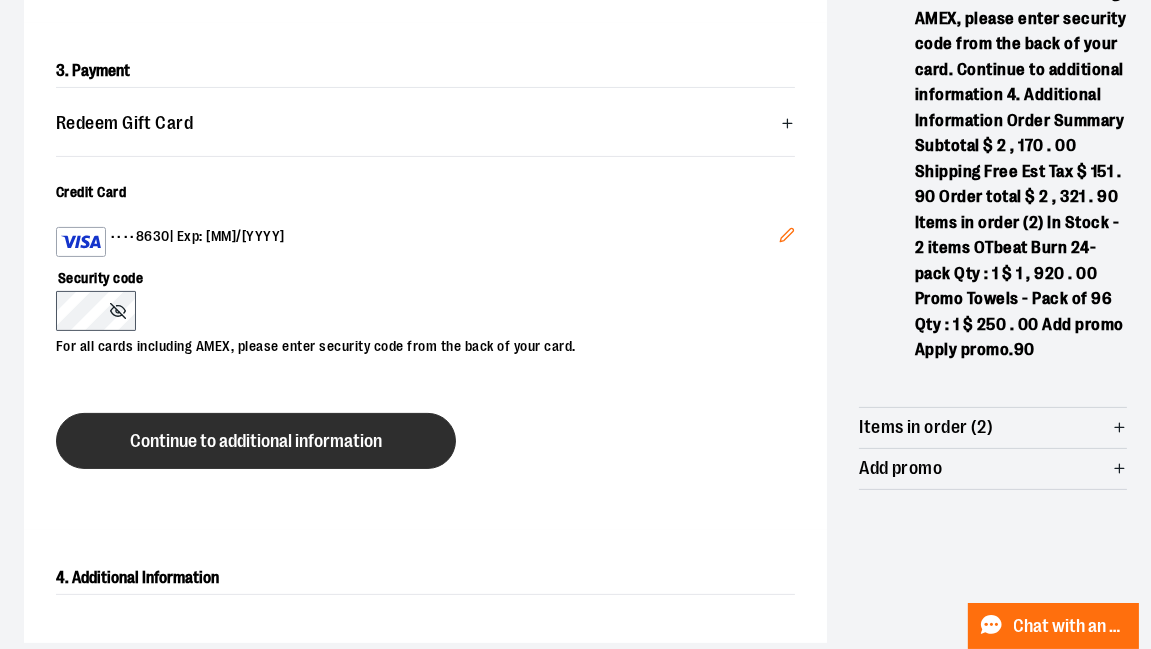 click on "Continue to additional information" at bounding box center (256, 441) 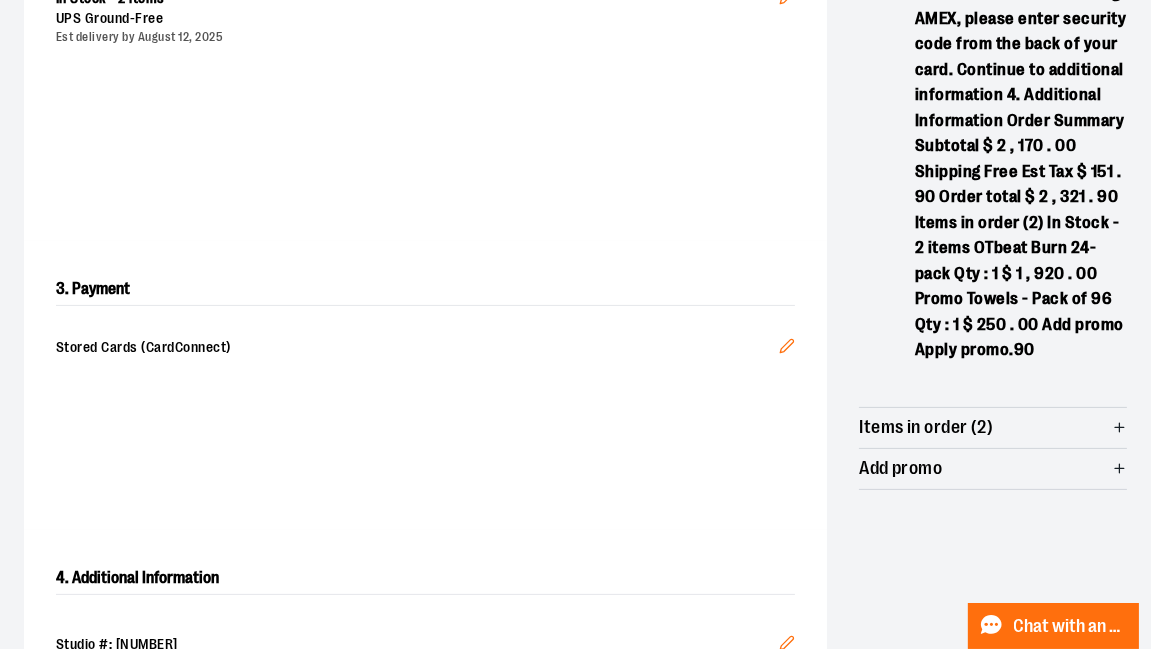 click on "Place Order" at bounding box center (256, 780) 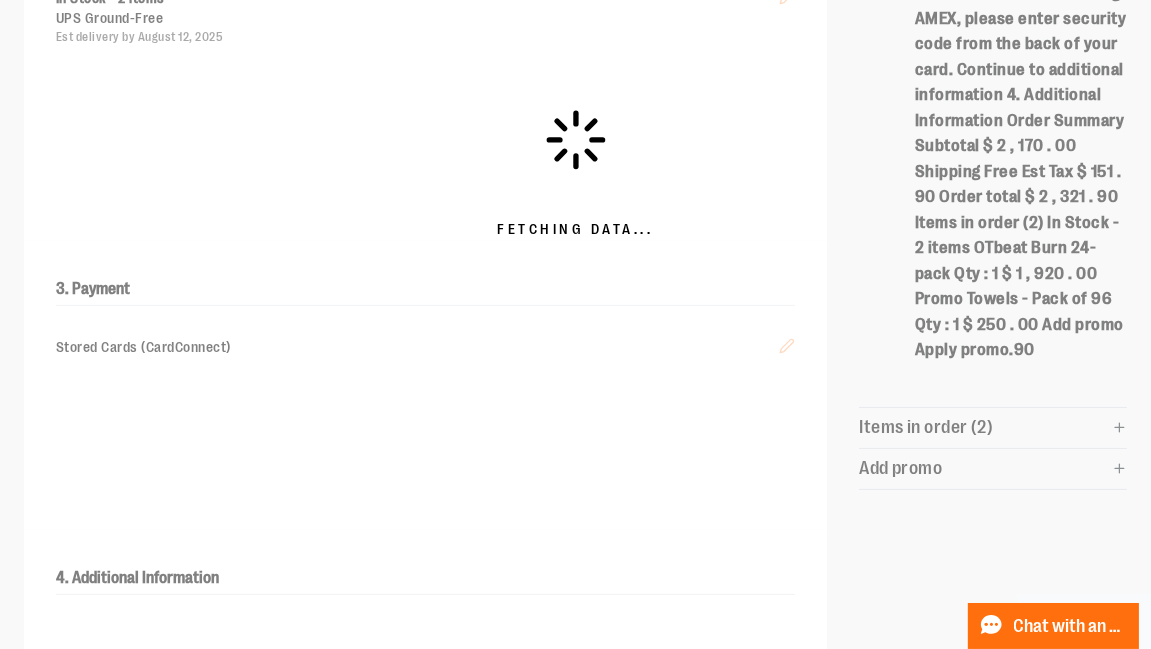 scroll, scrollTop: 676, scrollLeft: 0, axis: vertical 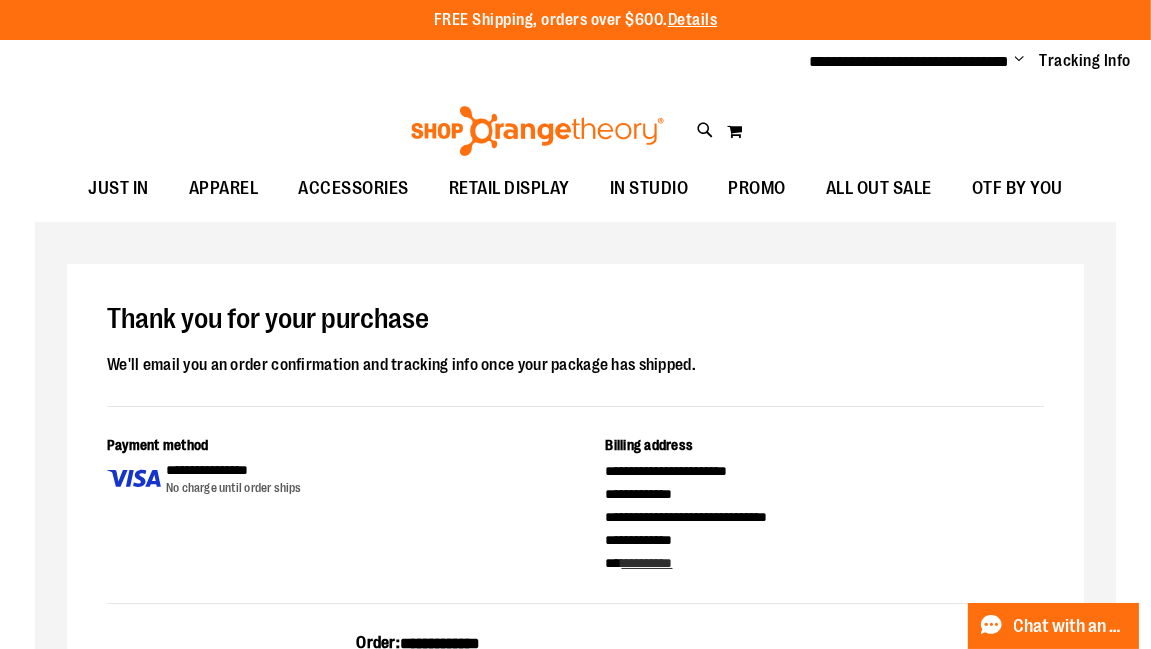 type on "**********" 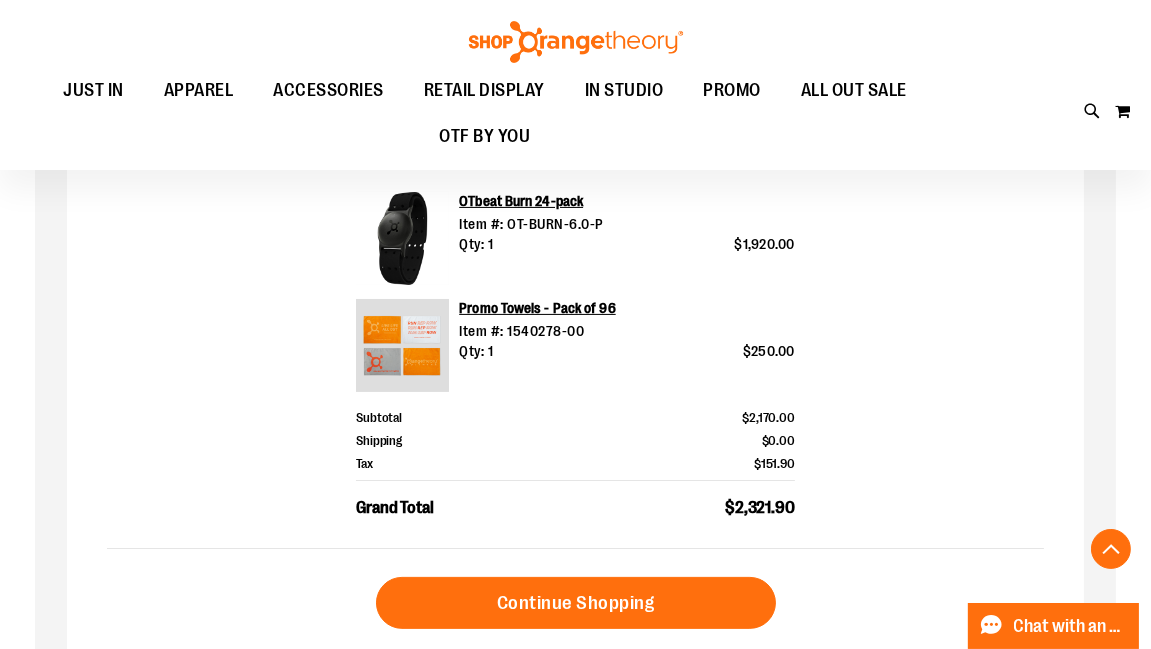 scroll, scrollTop: 958, scrollLeft: 0, axis: vertical 